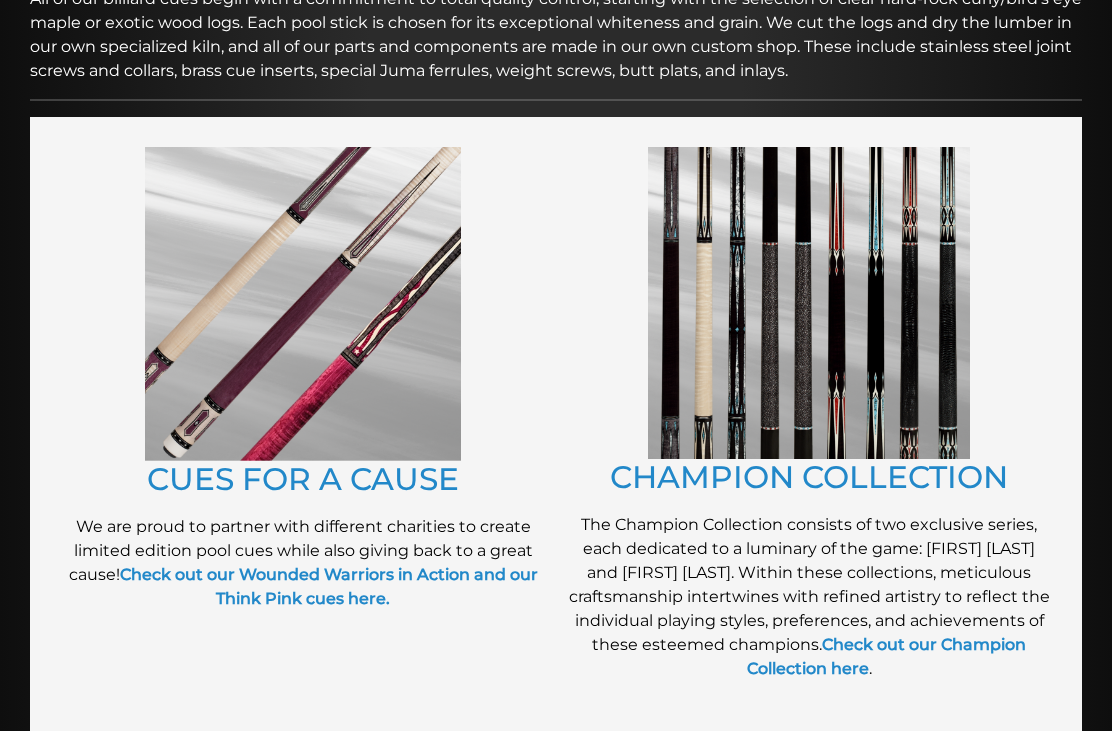 scroll, scrollTop: 354, scrollLeft: 0, axis: vertical 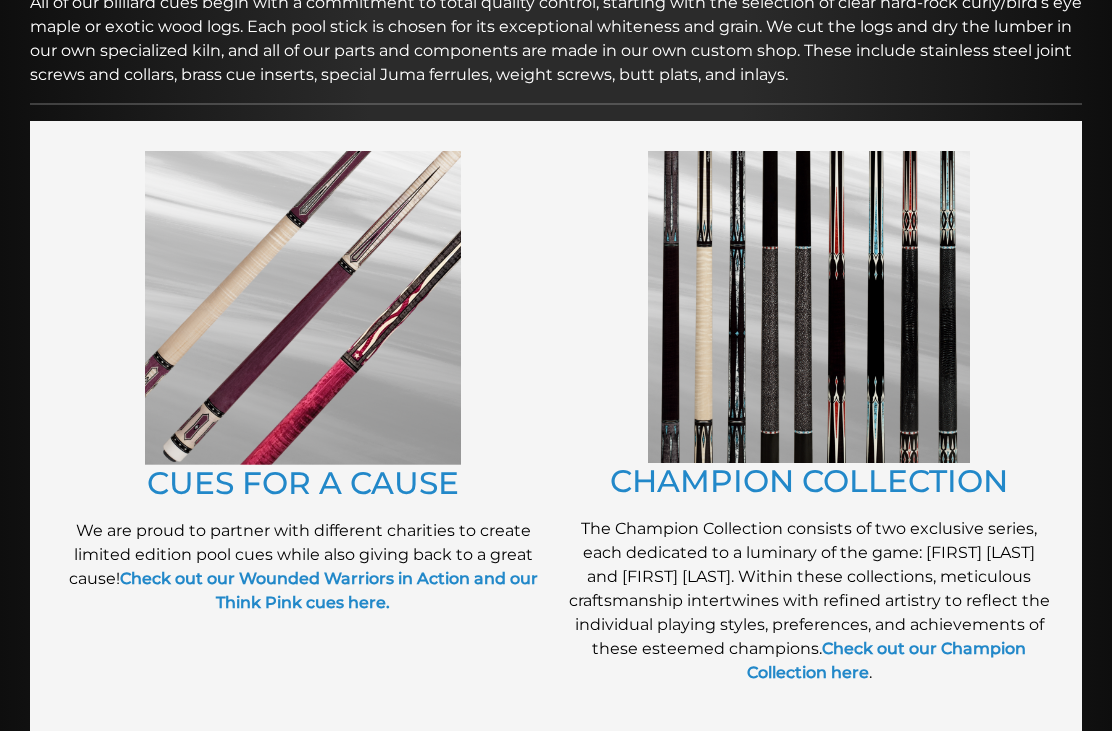 click at bounding box center [303, 308] 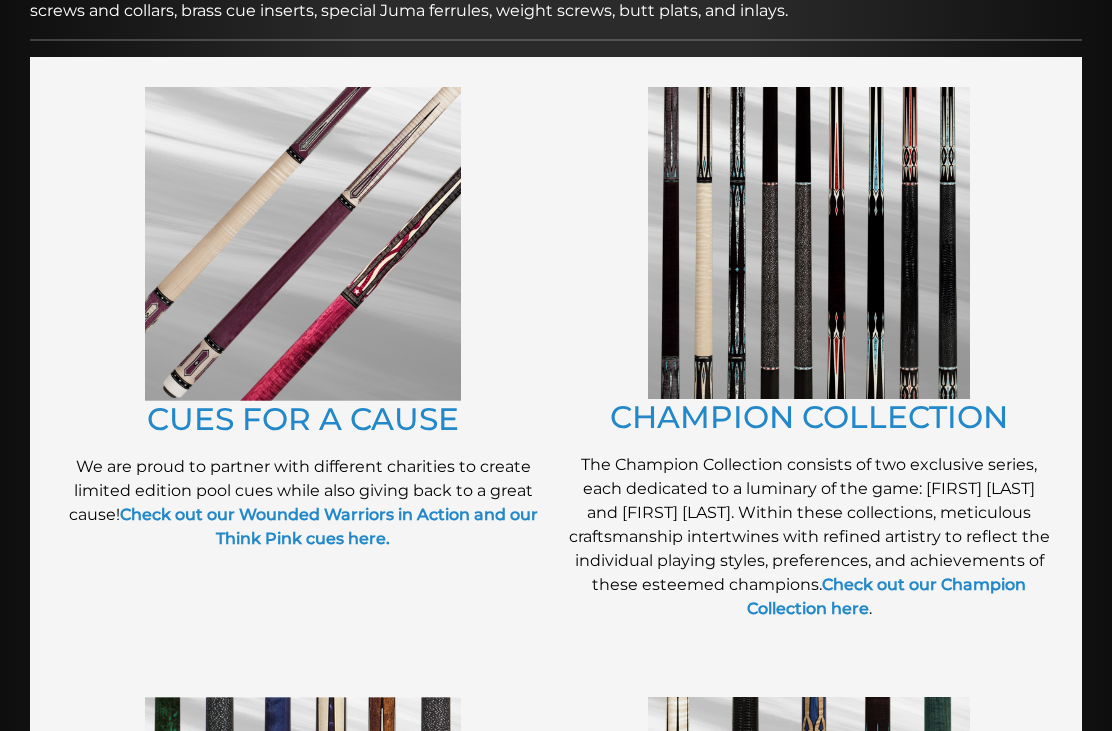 click at bounding box center (809, 243) 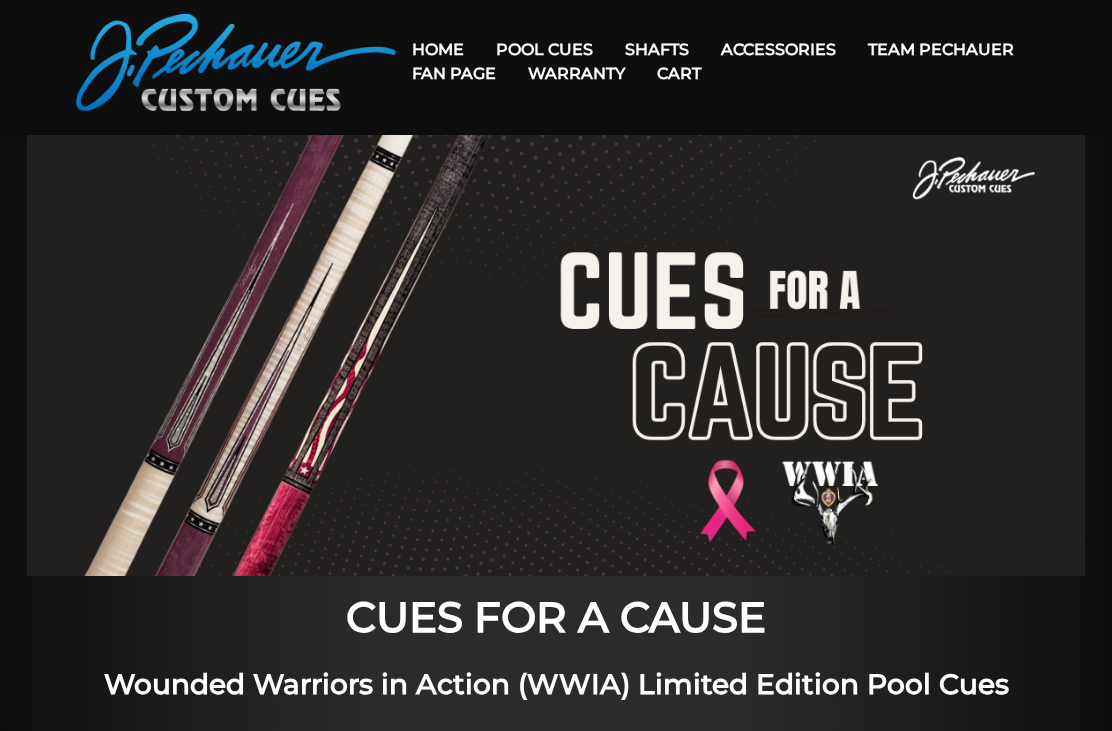 scroll, scrollTop: 0, scrollLeft: 0, axis: both 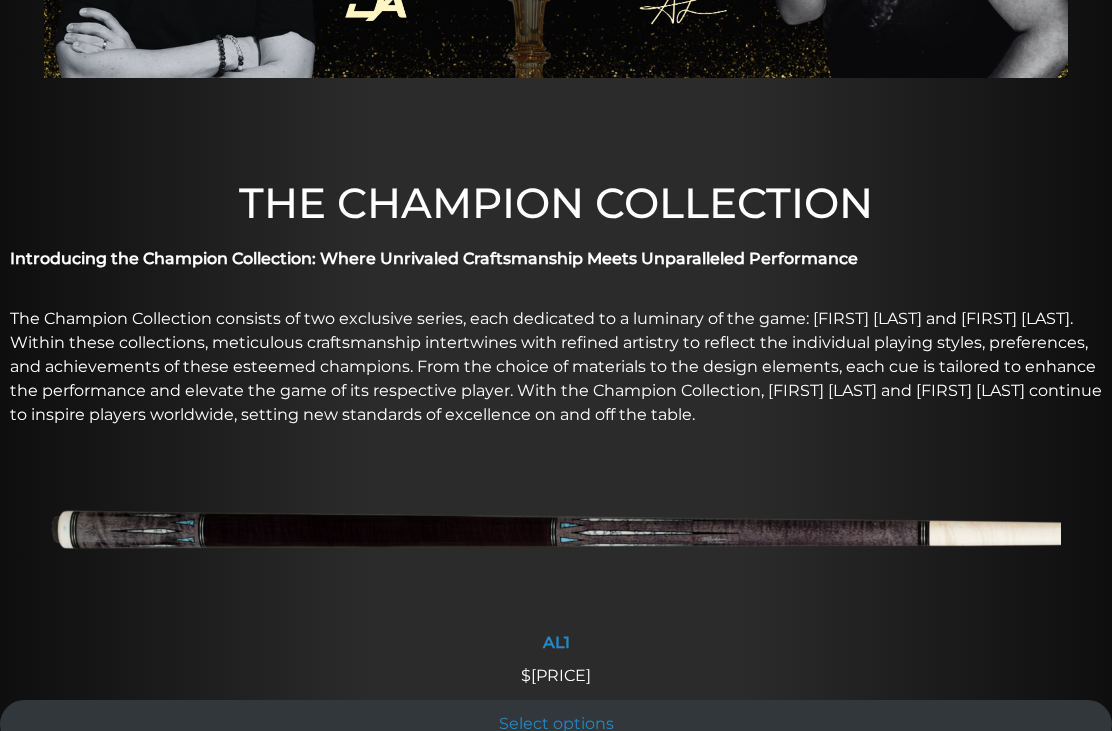 click at bounding box center (556, 537) 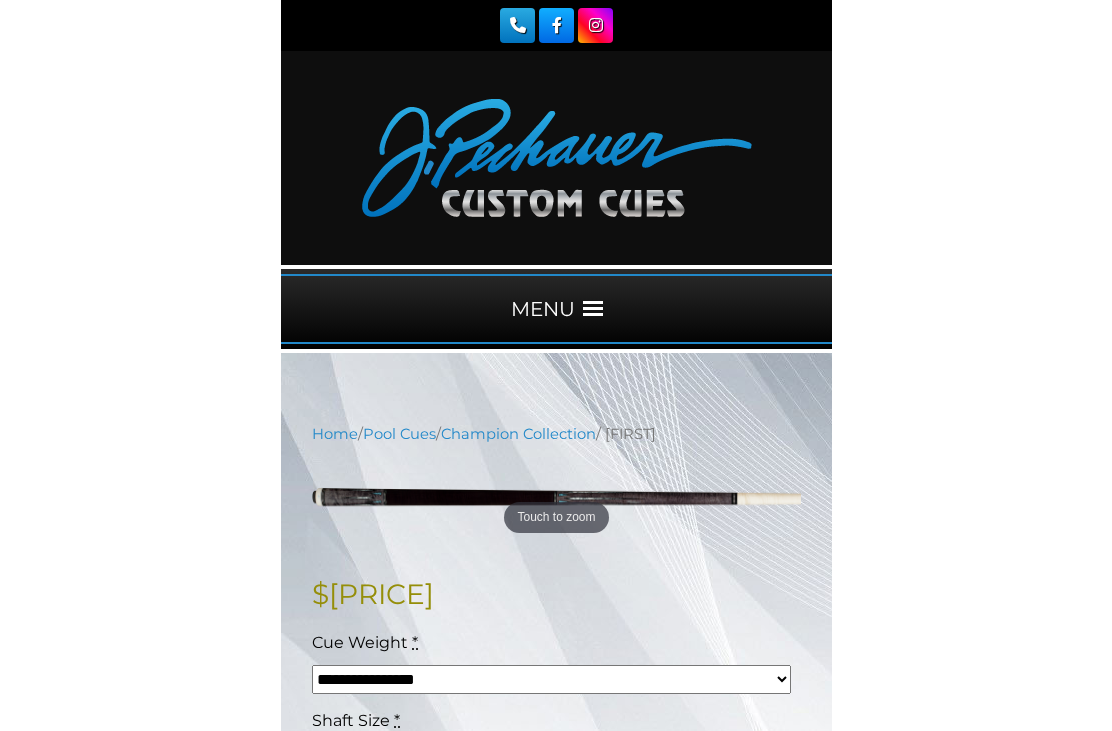 scroll, scrollTop: 238, scrollLeft: 0, axis: vertical 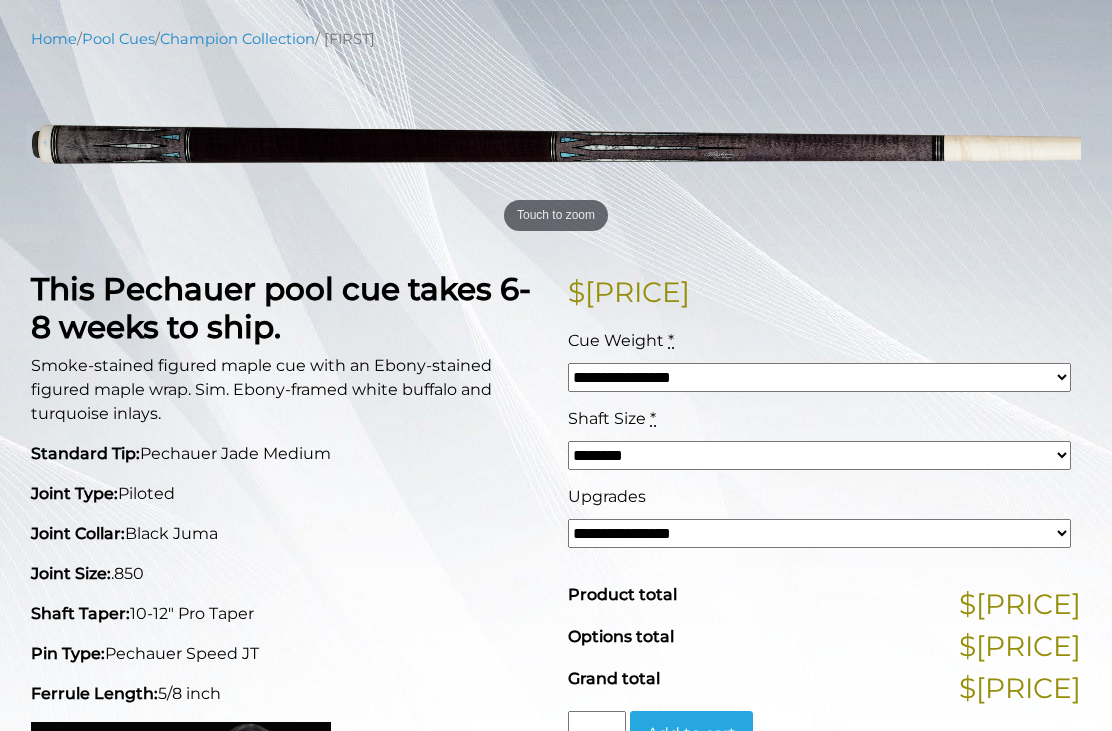 click on "**********" at bounding box center (819, 377) 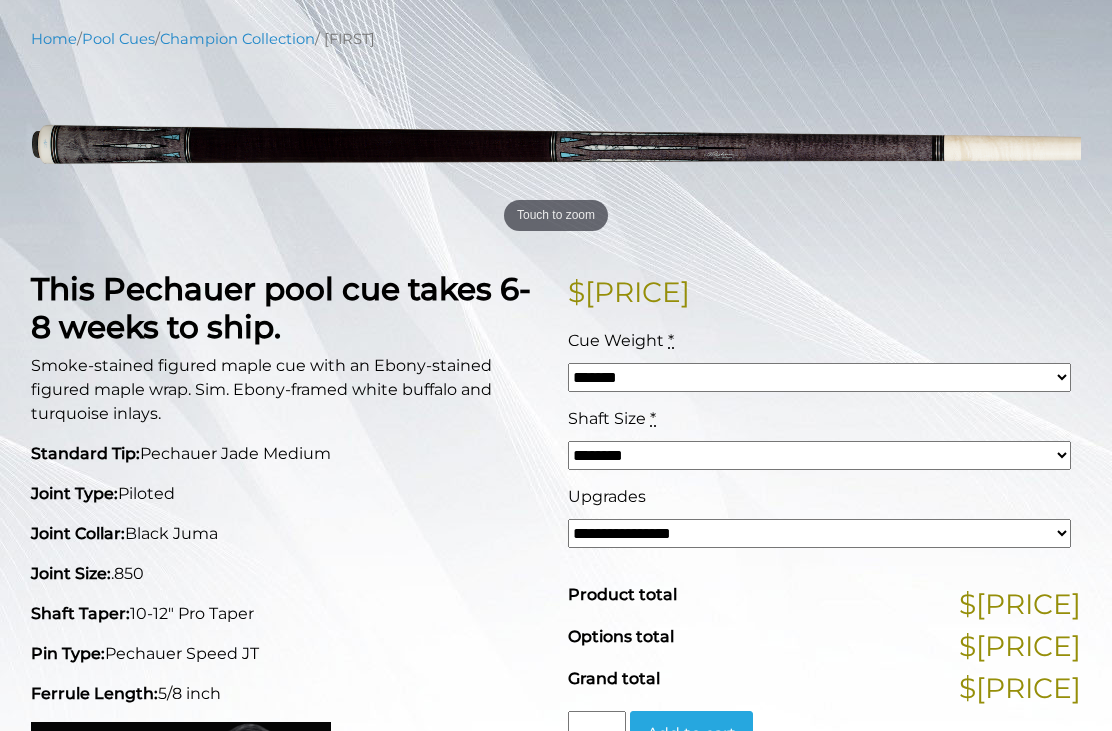 click on "******** ******** ******* ********" at bounding box center (819, 455) 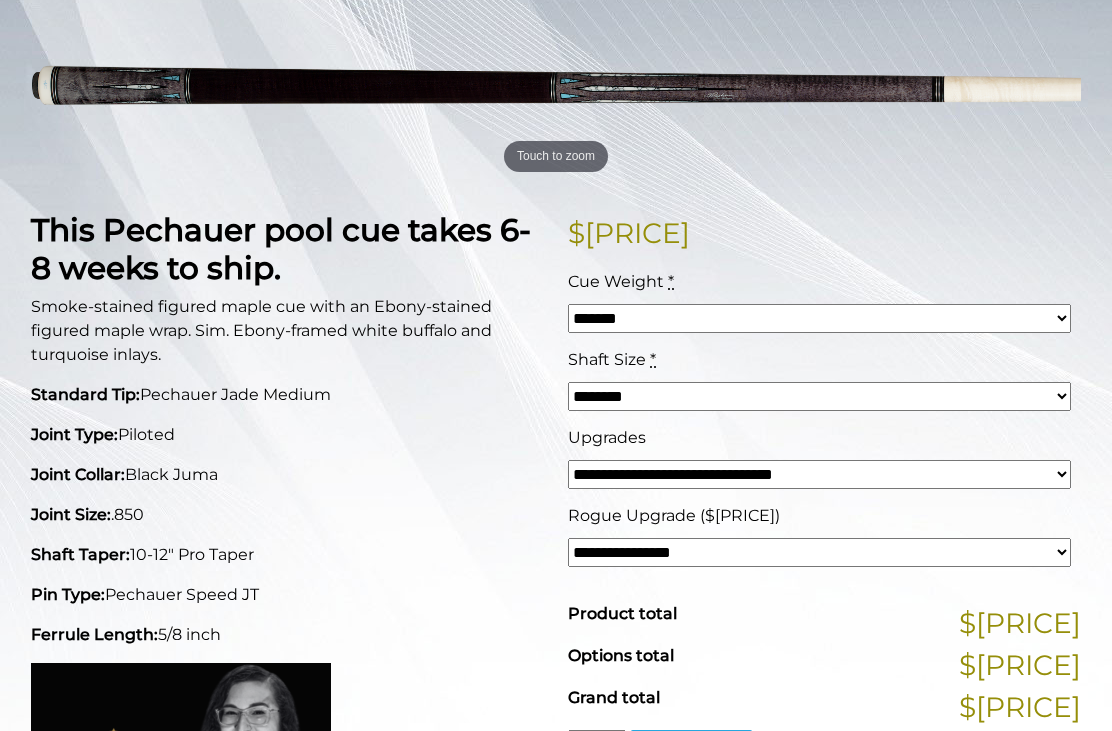 scroll, scrollTop: 306, scrollLeft: 0, axis: vertical 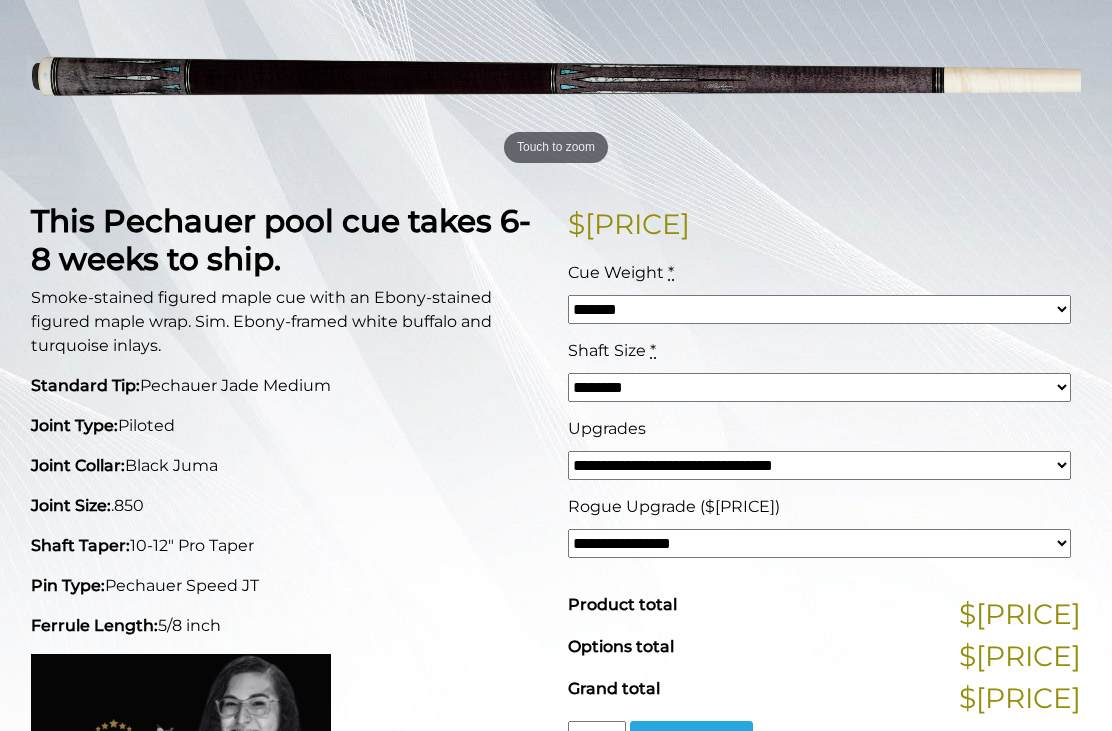 click on "**********" at bounding box center (819, 543) 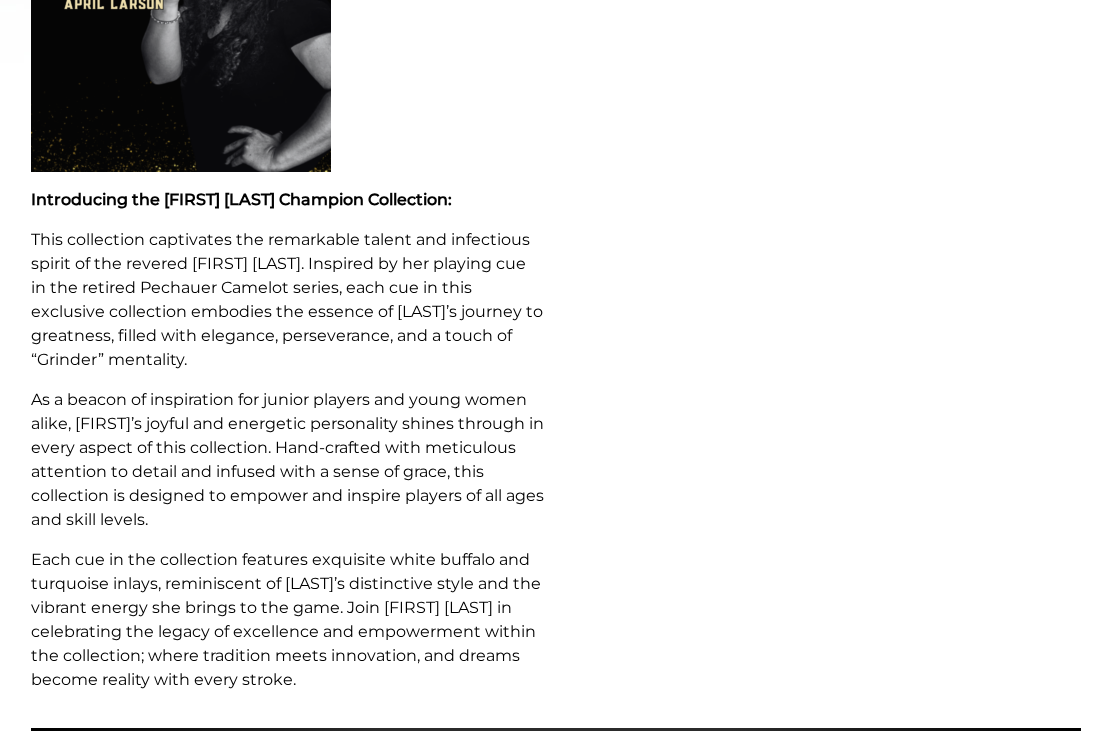 scroll, scrollTop: 1100, scrollLeft: 0, axis: vertical 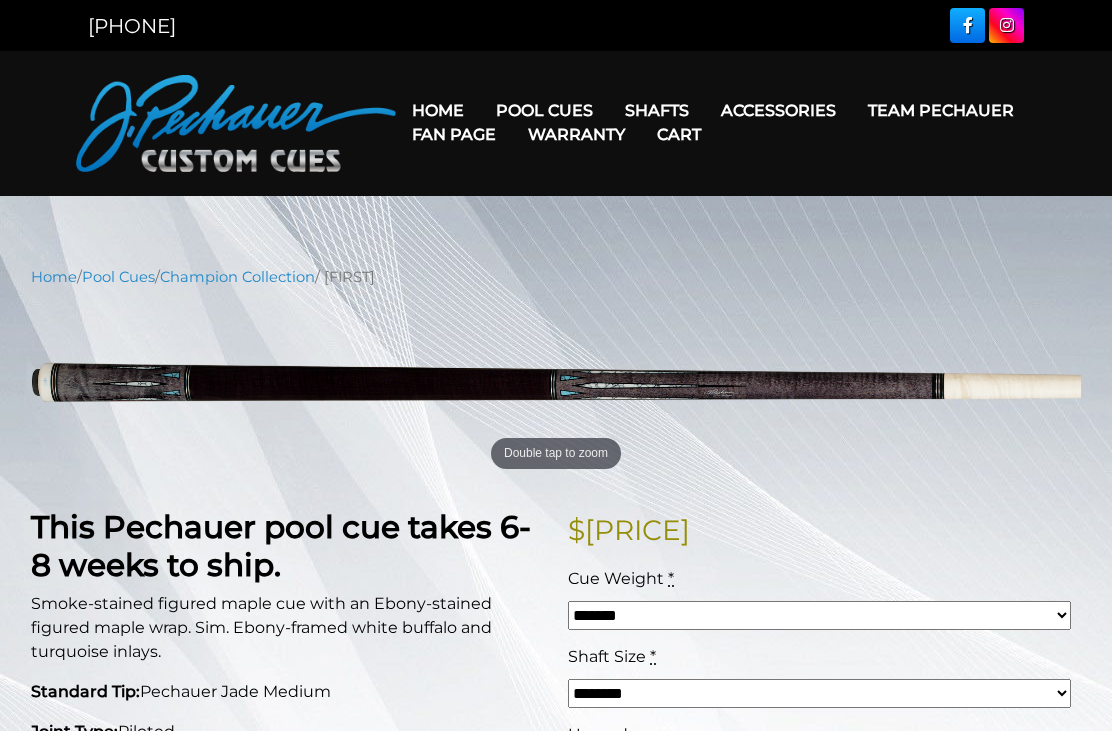 click on "Fan Page" at bounding box center (454, 134) 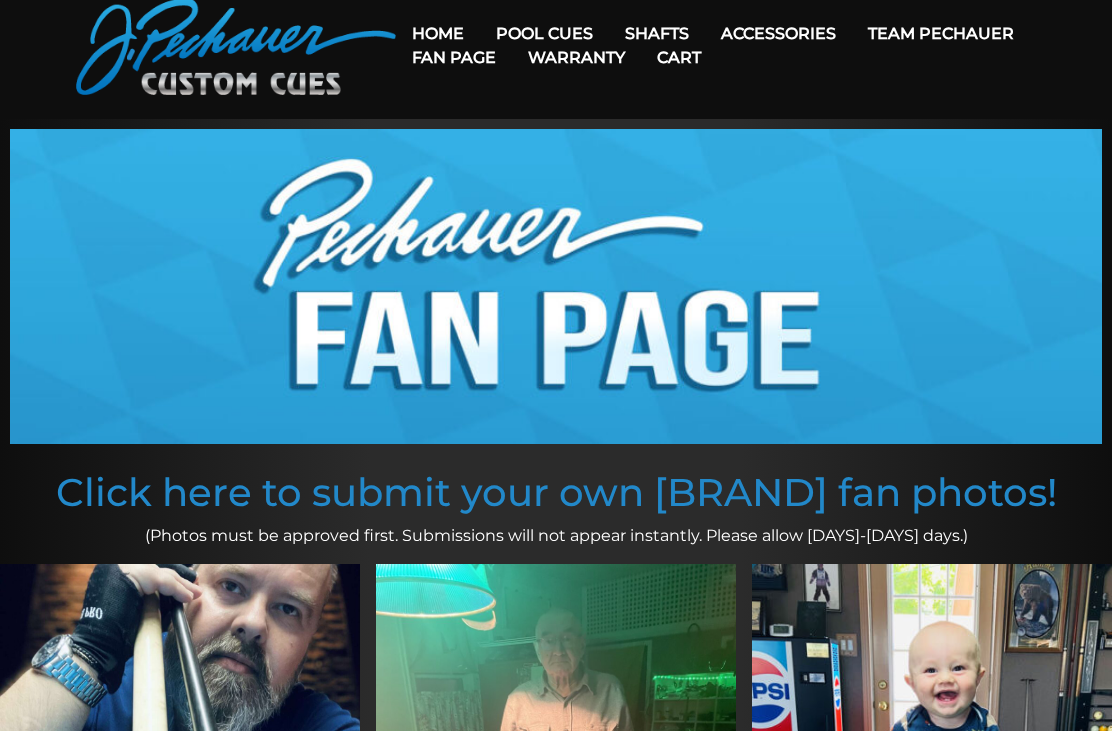 scroll, scrollTop: 0, scrollLeft: 0, axis: both 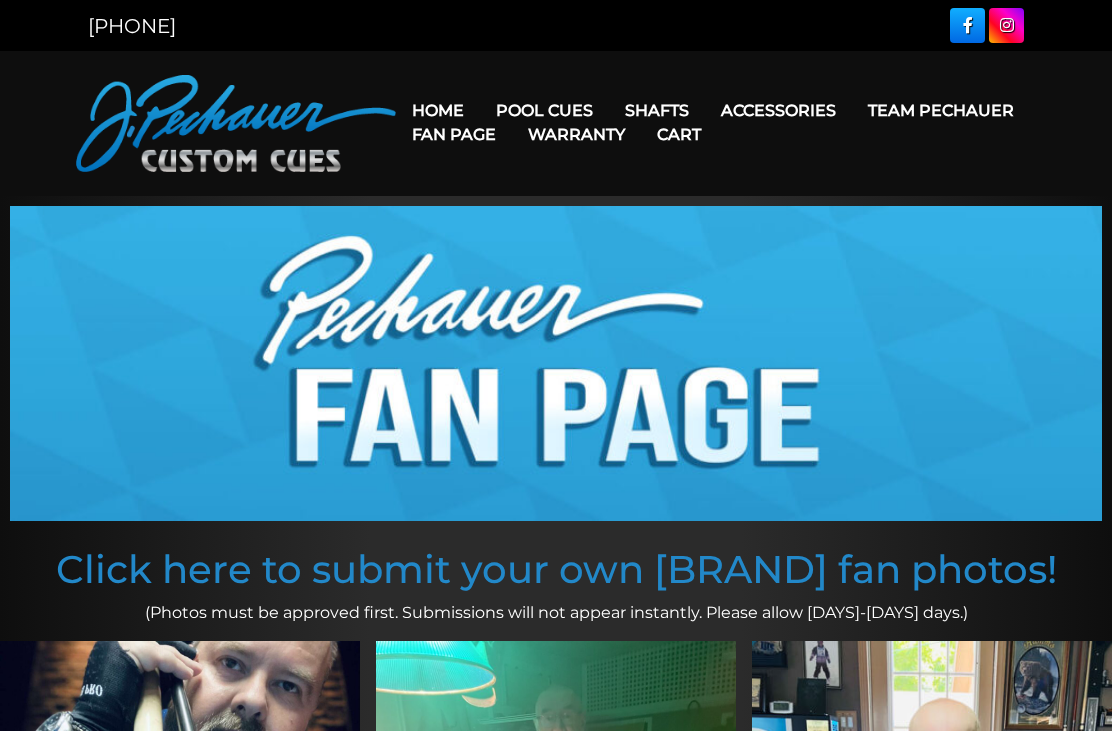 click on "Fan Page" at bounding box center [454, 134] 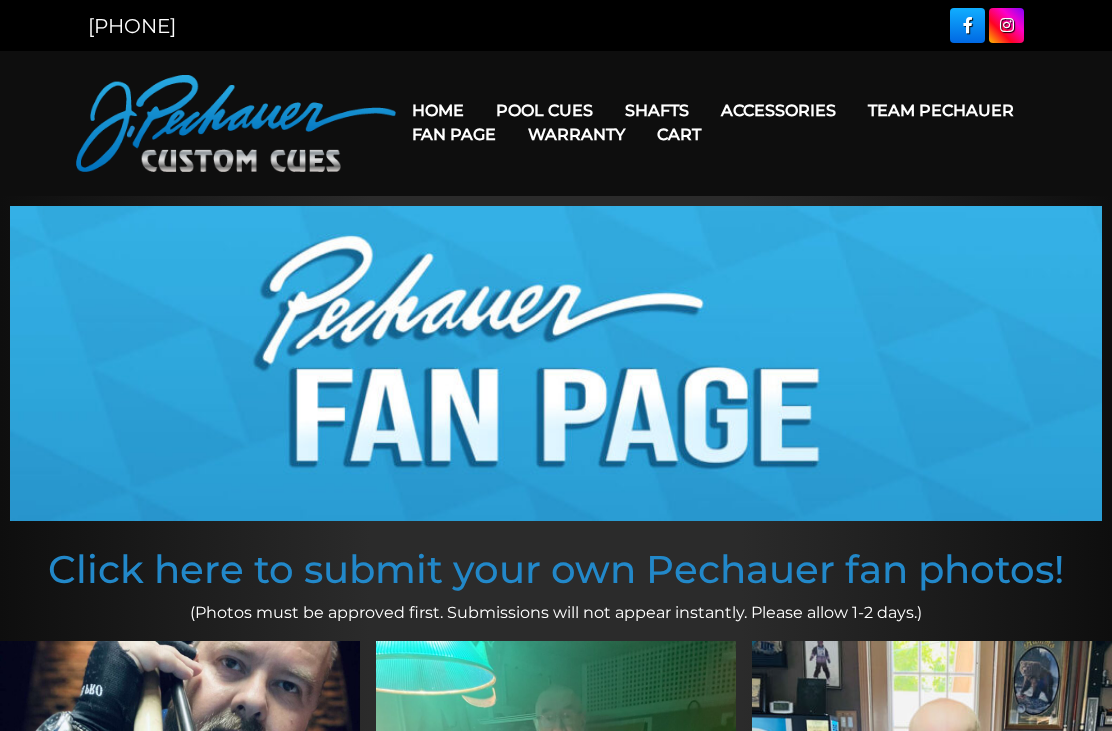 scroll, scrollTop: 0, scrollLeft: 0, axis: both 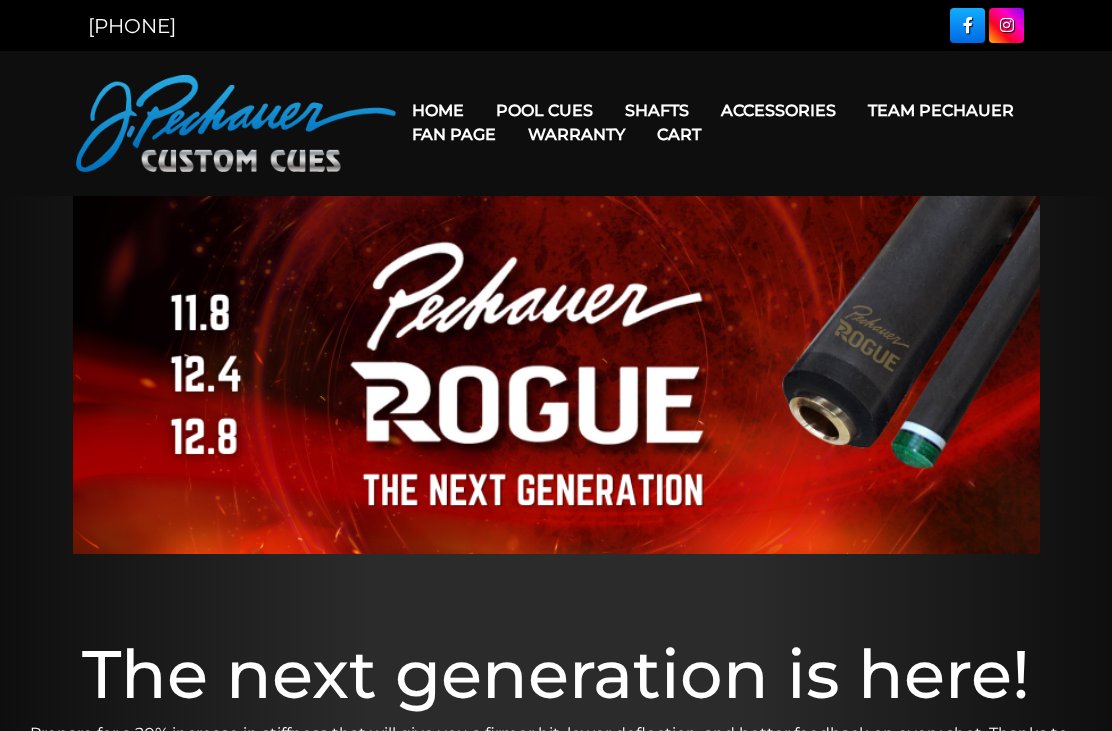 click on "Fan Page" at bounding box center [454, 134] 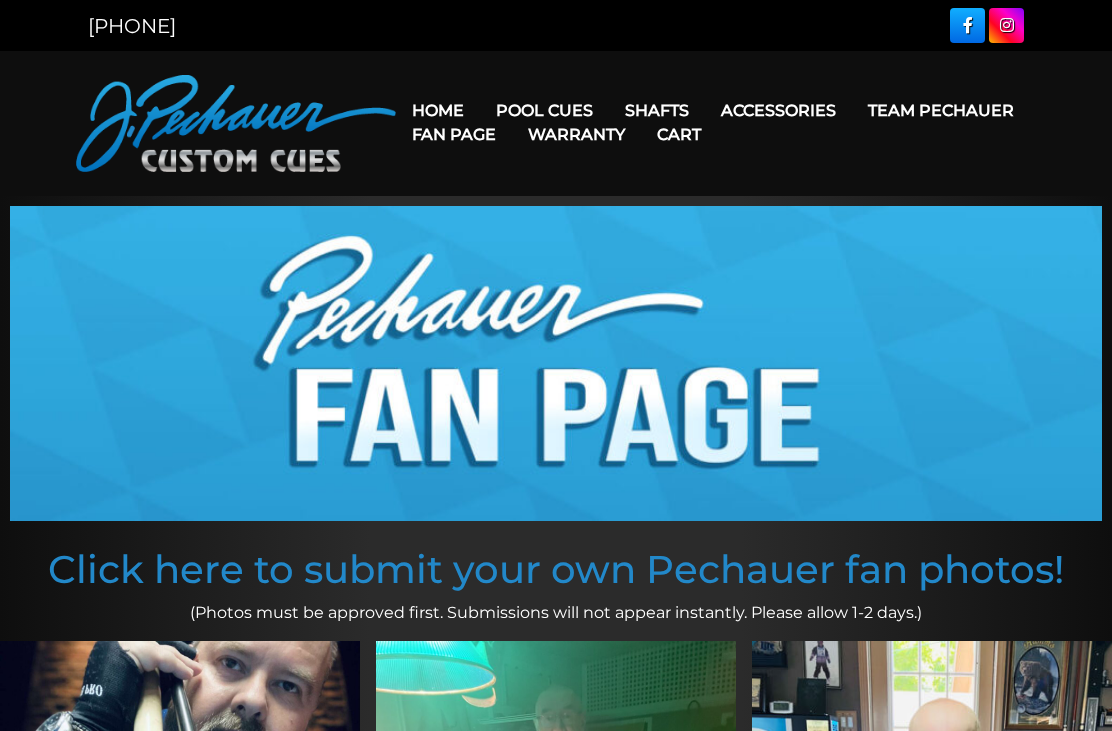 scroll, scrollTop: 0, scrollLeft: 0, axis: both 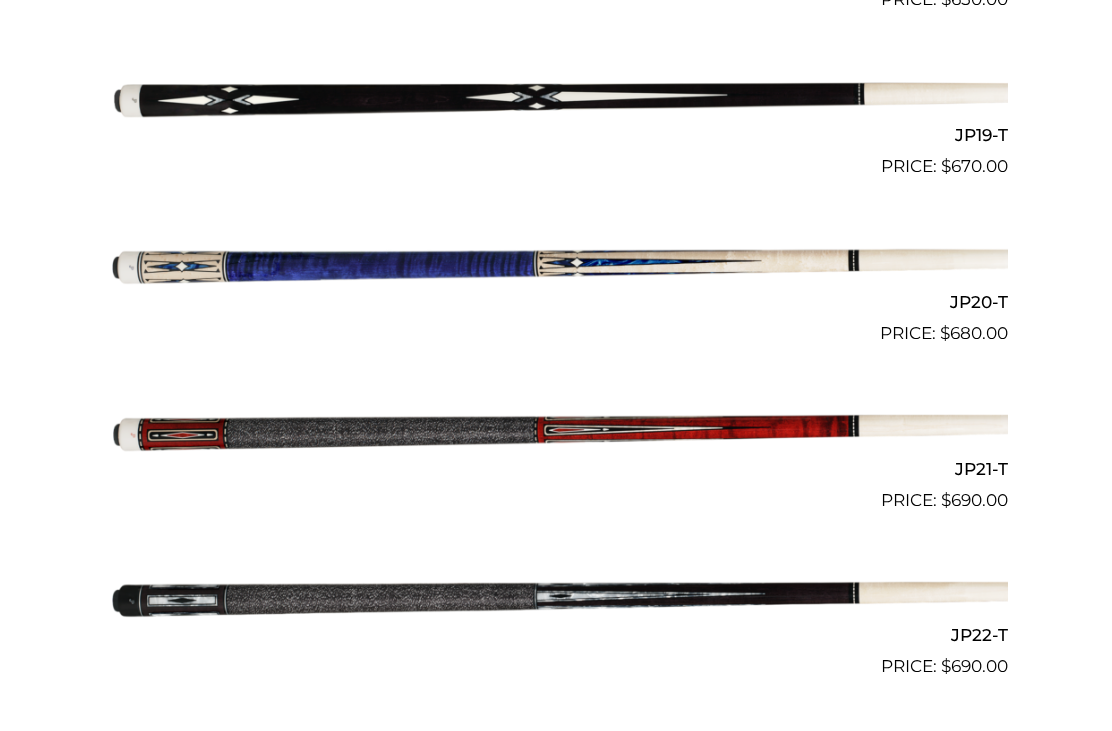 click at bounding box center (556, 597) 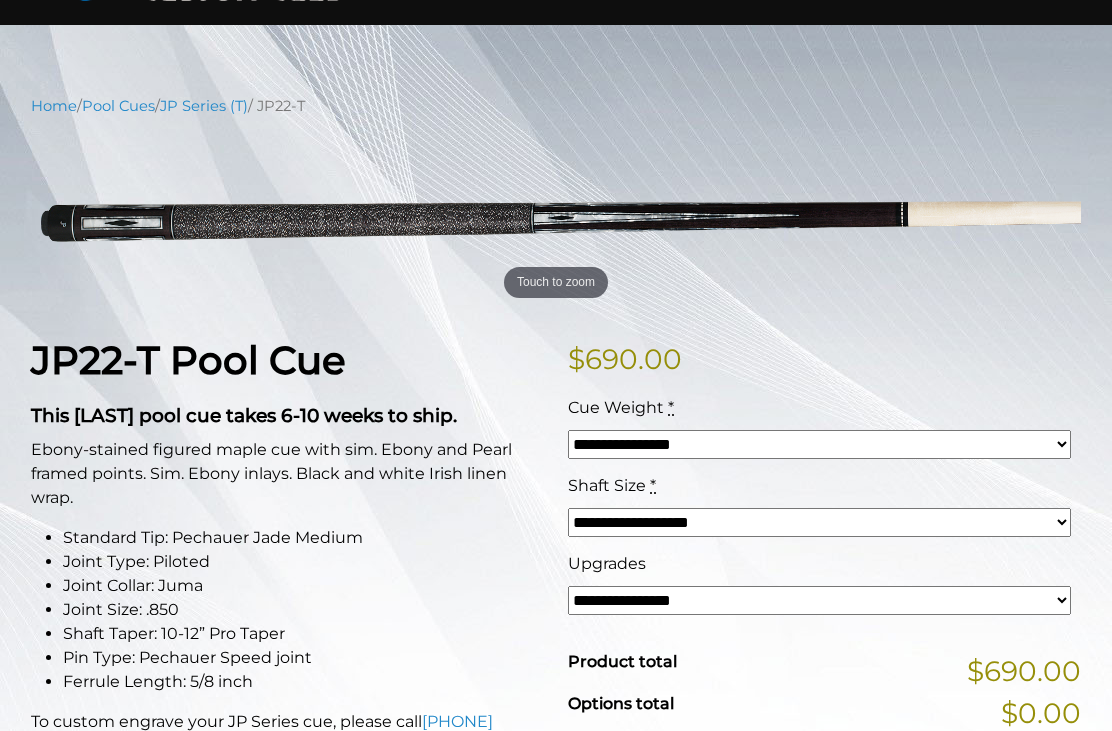 scroll, scrollTop: 172, scrollLeft: 0, axis: vertical 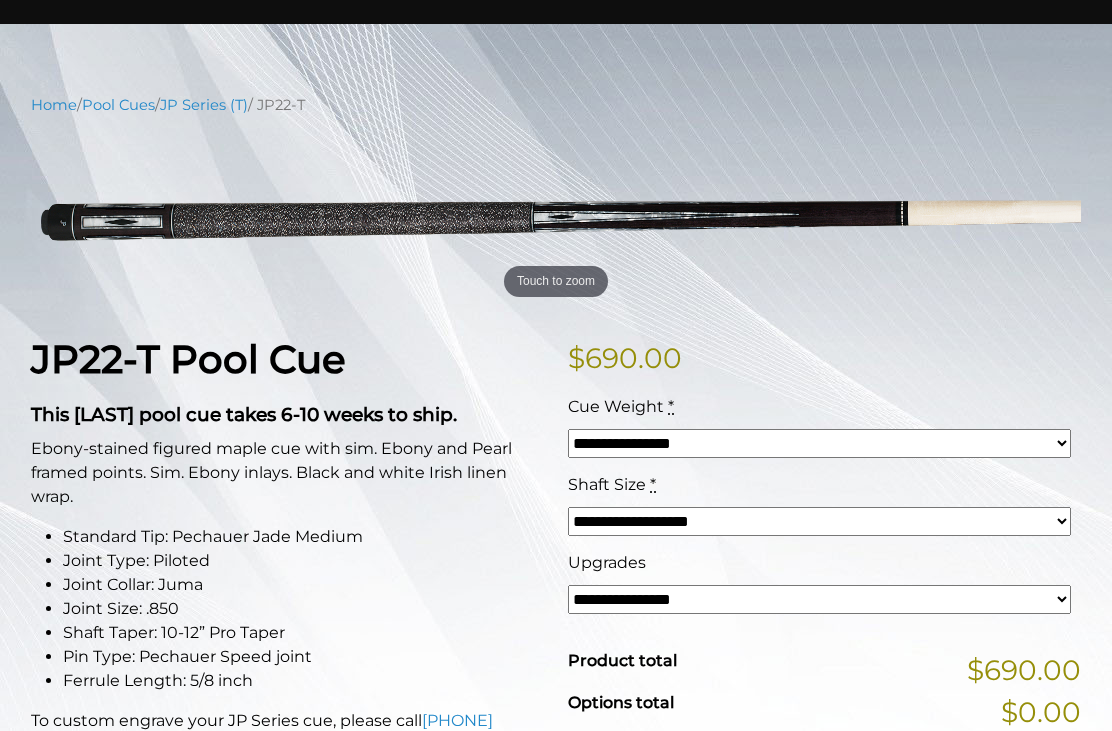 click on "**********" at bounding box center (819, 443) 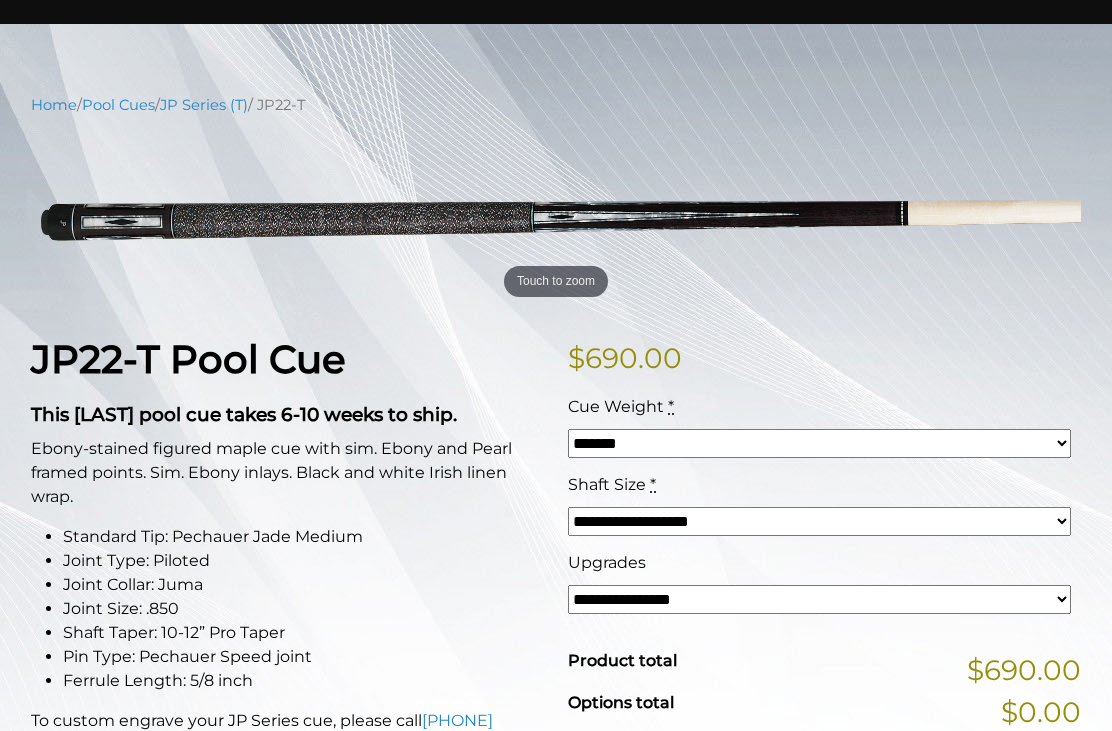 click on "**********" at bounding box center (819, 443) 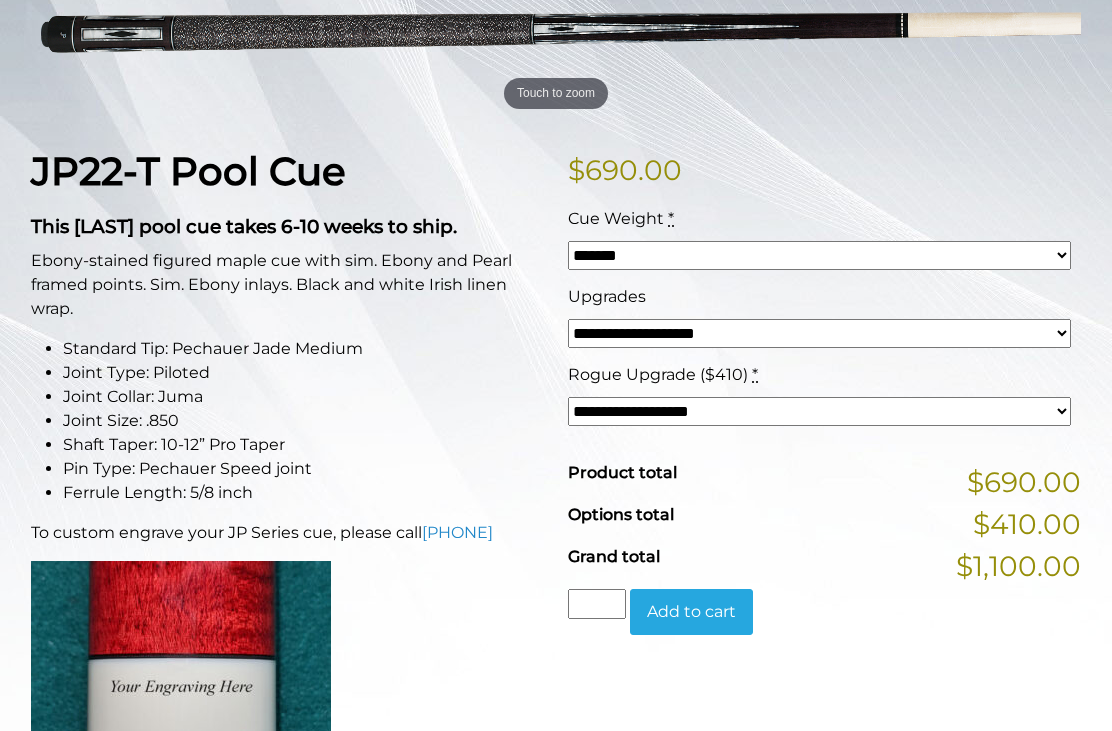 scroll, scrollTop: 360, scrollLeft: 0, axis: vertical 